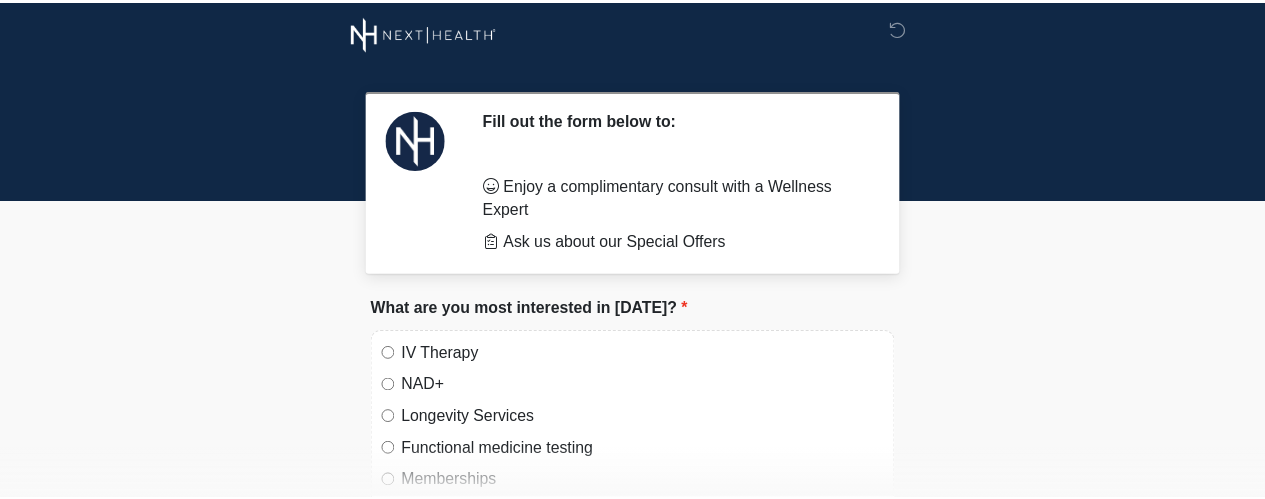 scroll, scrollTop: 0, scrollLeft: 0, axis: both 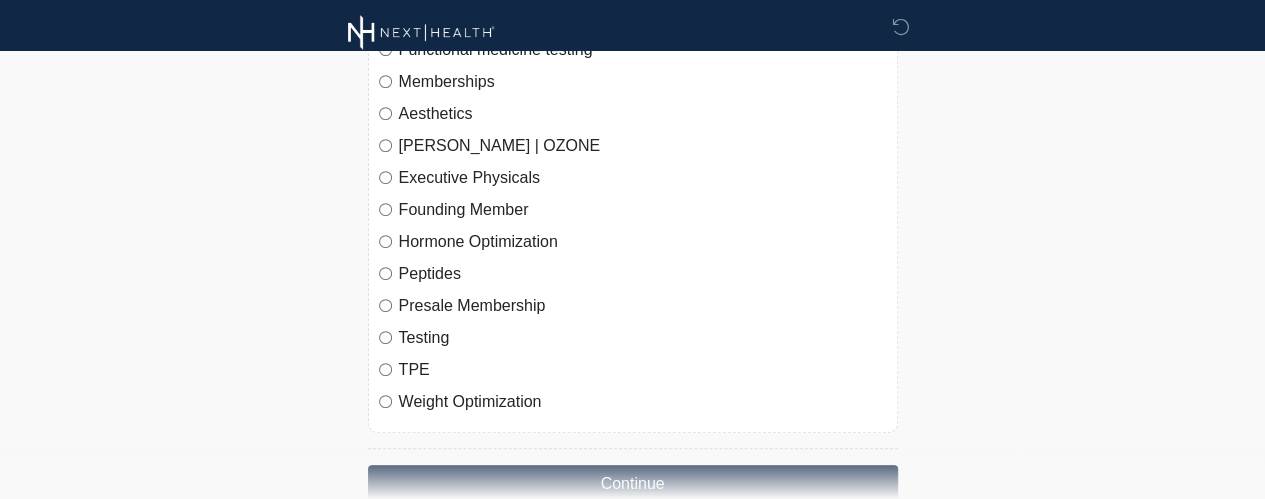 click on "Testing" at bounding box center (643, 338) 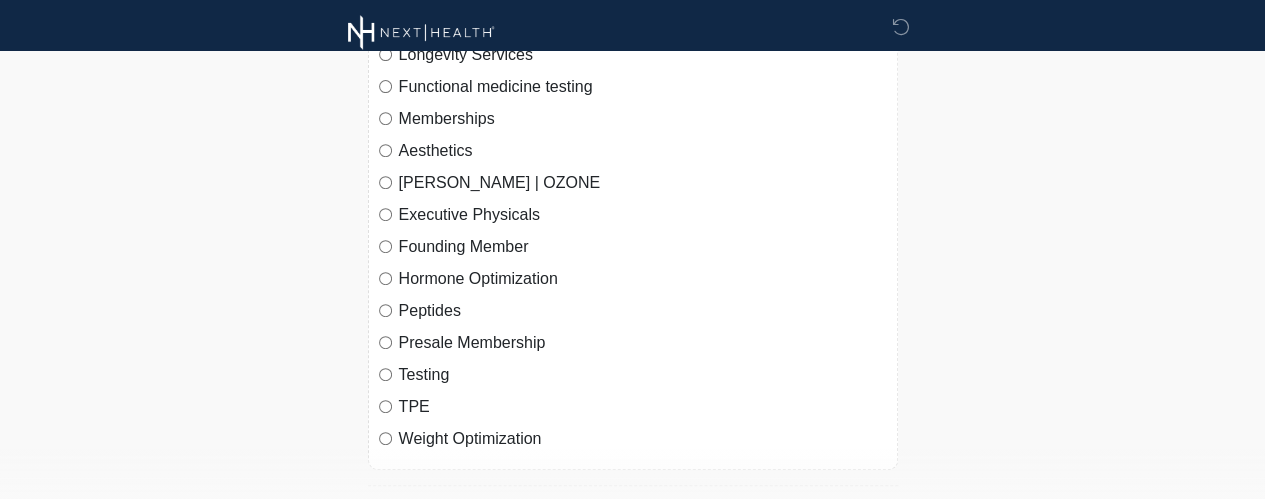 scroll, scrollTop: 310, scrollLeft: 0, axis: vertical 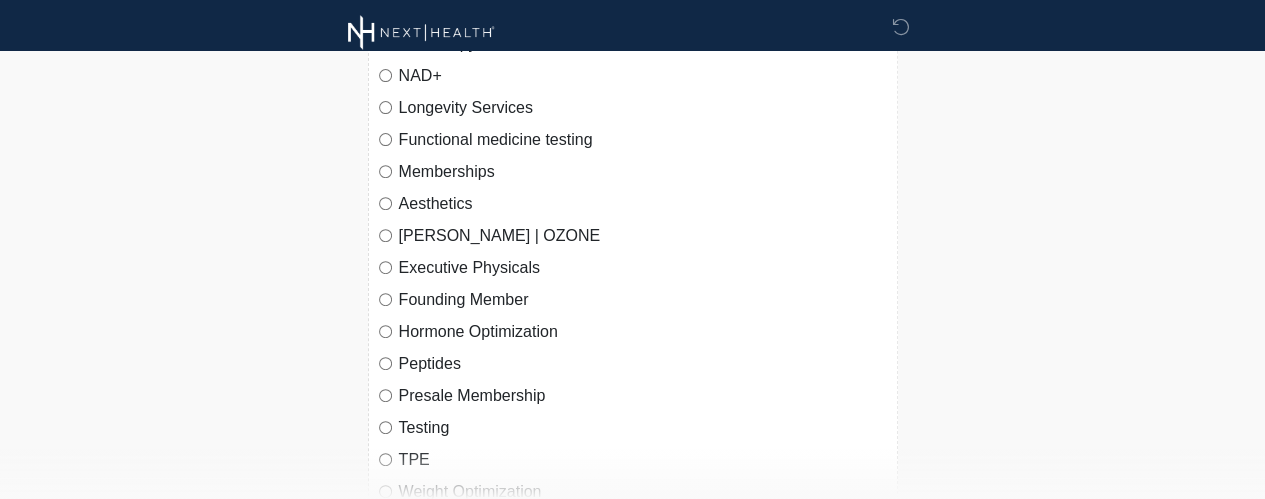 click on "Hormone Optimization" at bounding box center [643, 332] 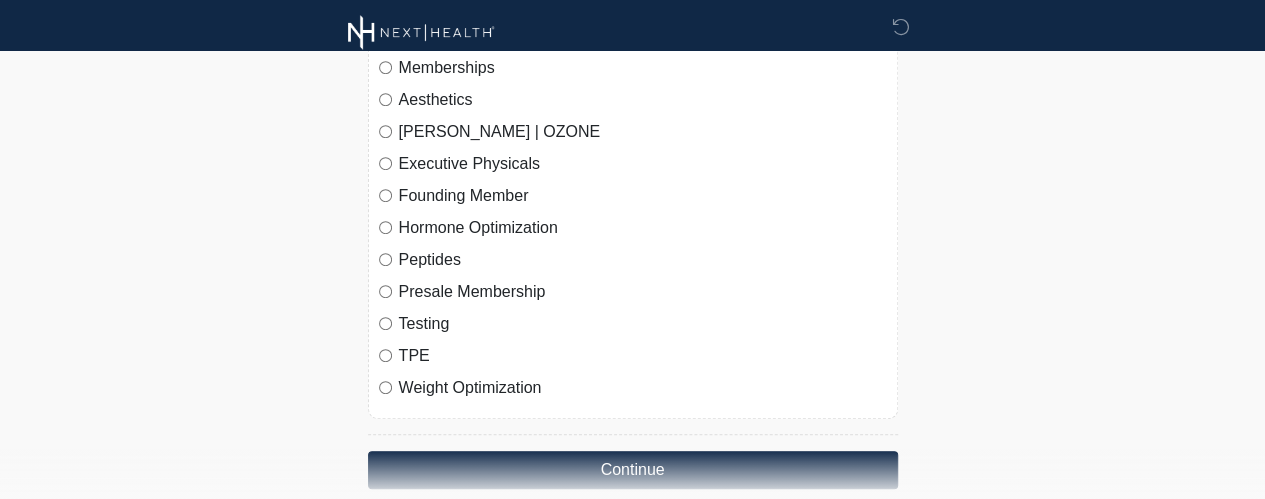 scroll, scrollTop: 510, scrollLeft: 0, axis: vertical 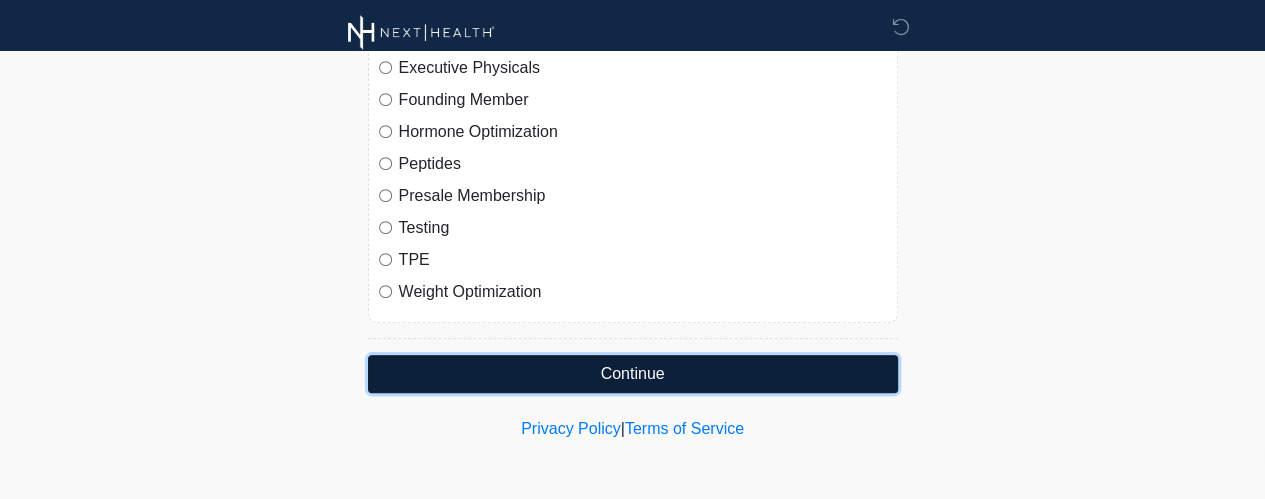 click on "Continue" at bounding box center (633, 374) 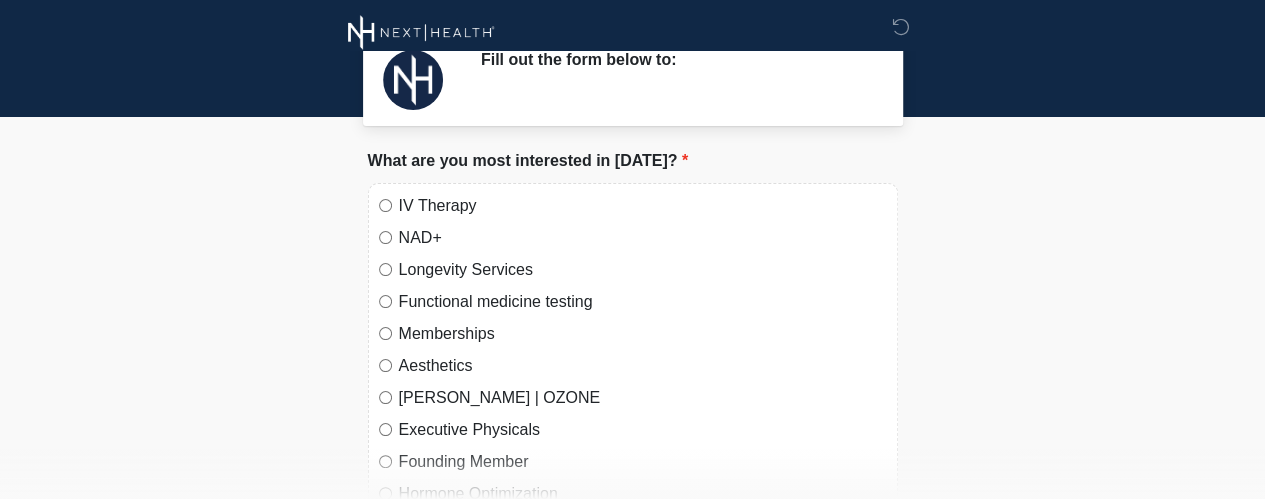 scroll, scrollTop: 0, scrollLeft: 0, axis: both 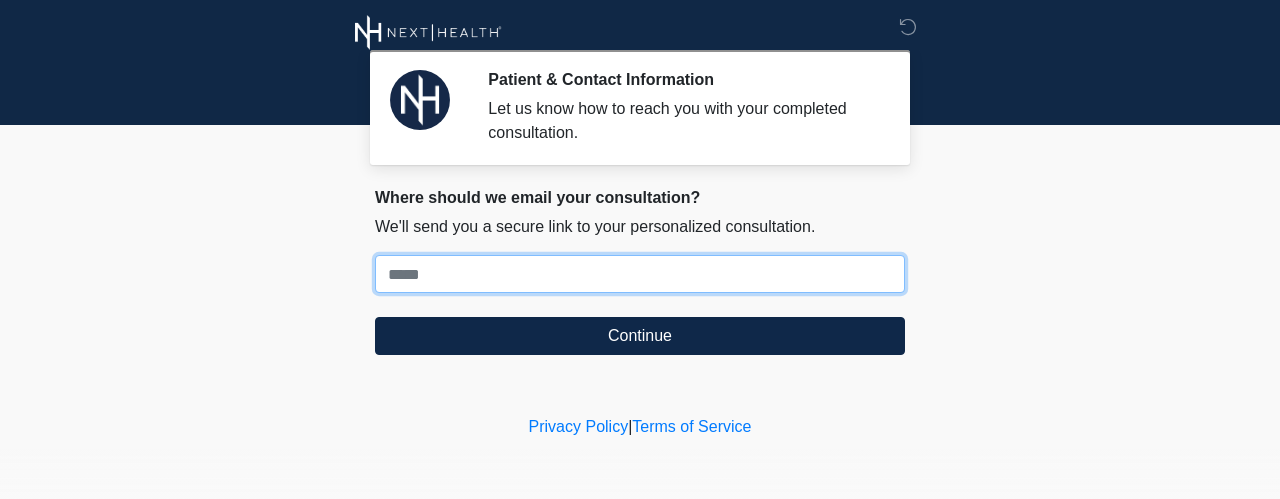 click on "Where should we email your treatment plan?" at bounding box center [640, 274] 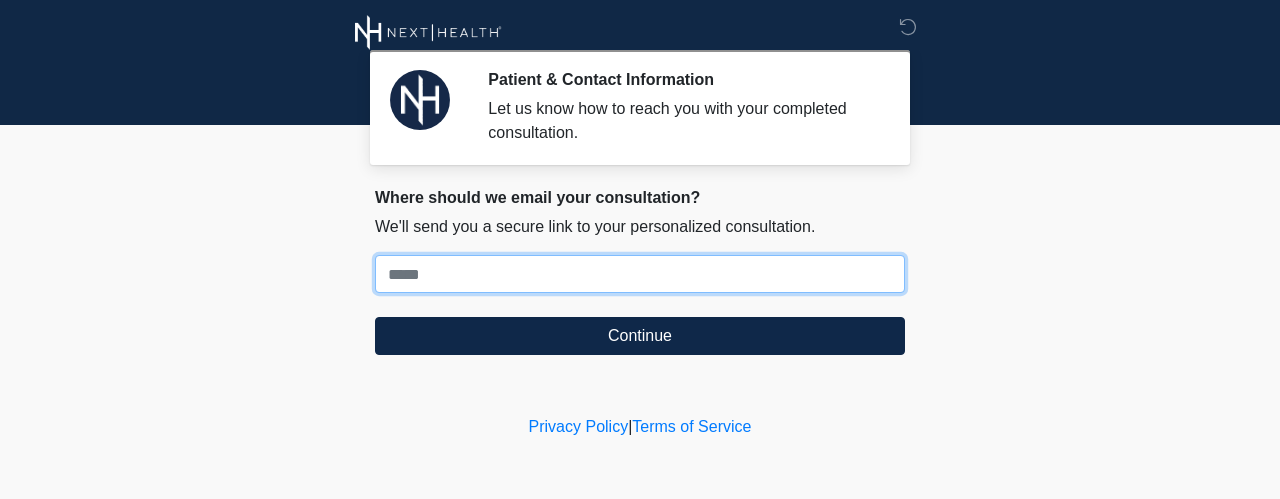 type on "**********" 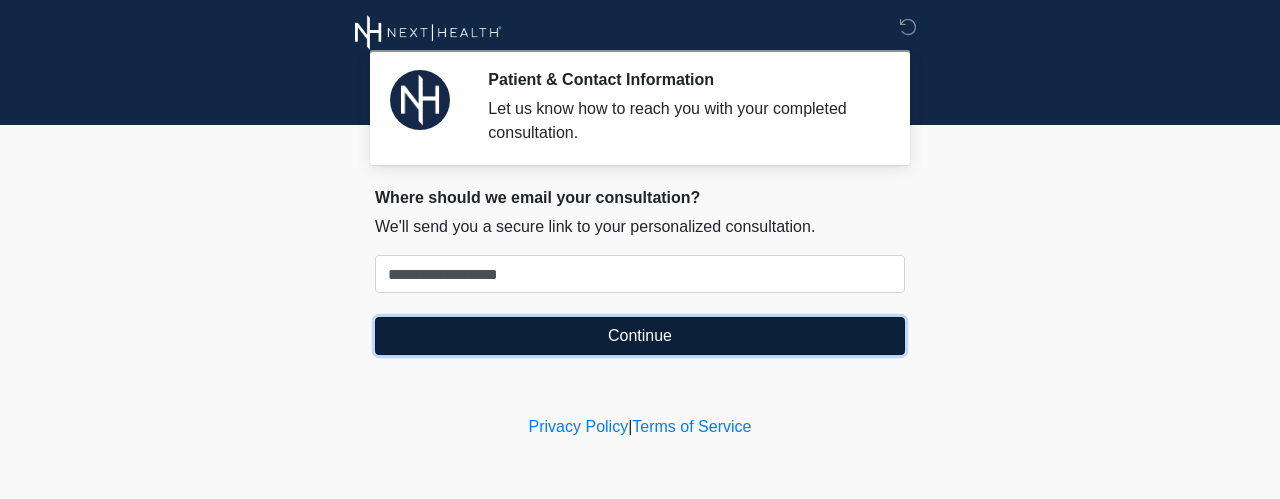 click on "Continue" at bounding box center [640, 336] 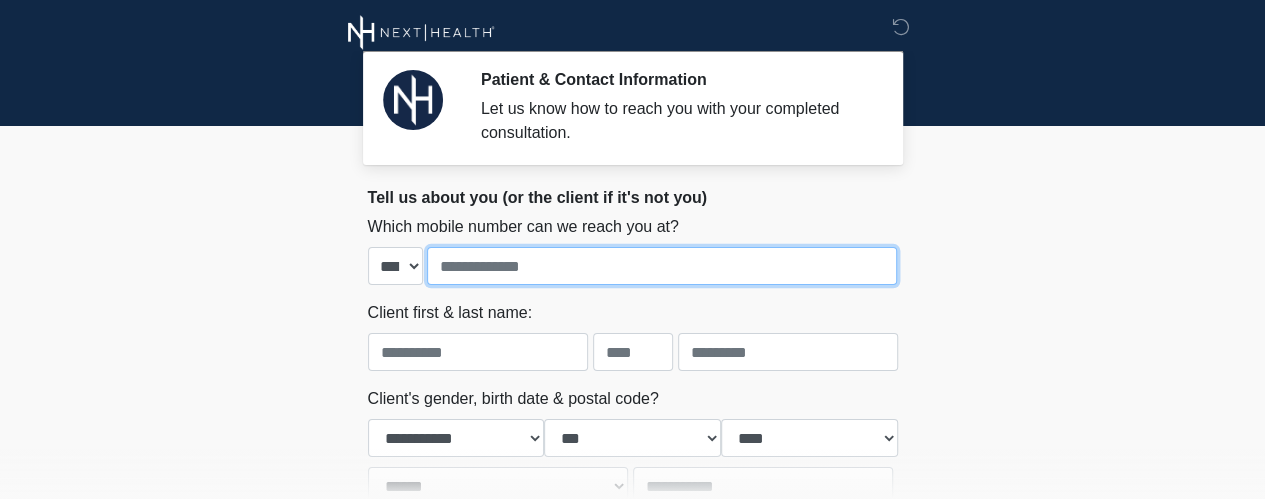 click at bounding box center [662, 266] 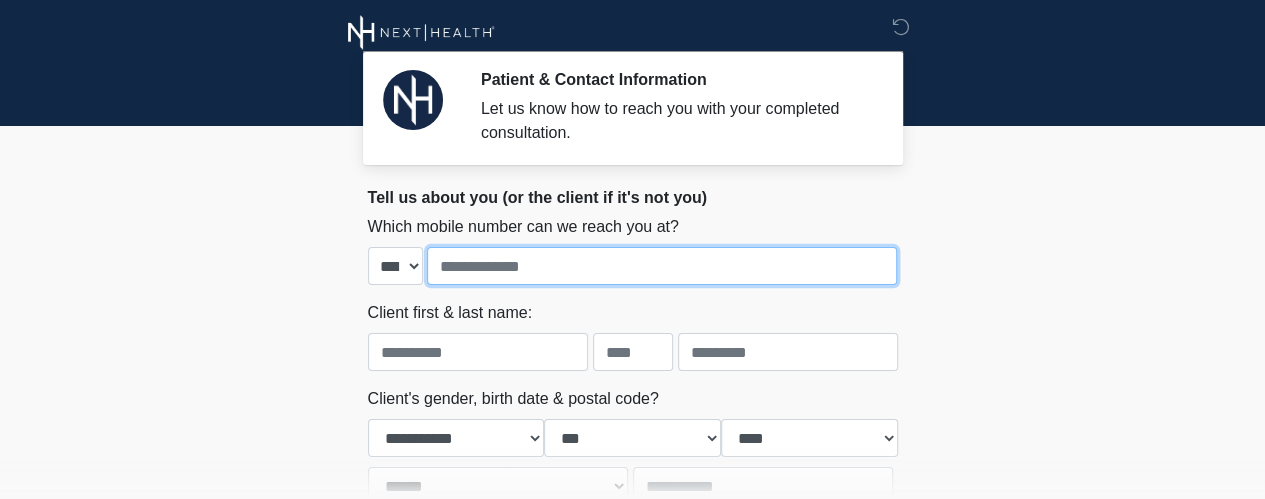 type on "**********" 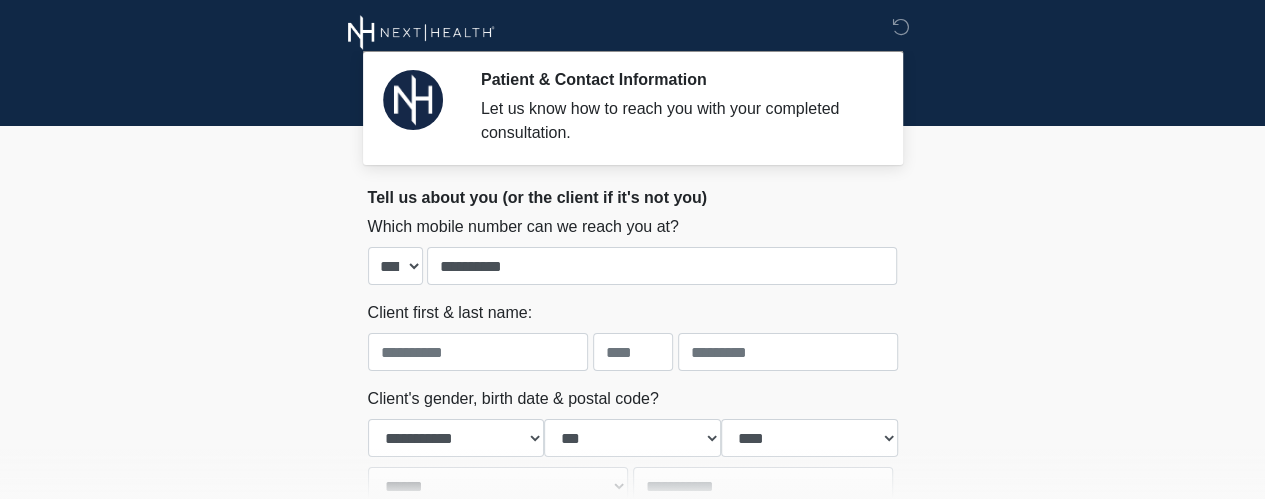 type on "*******" 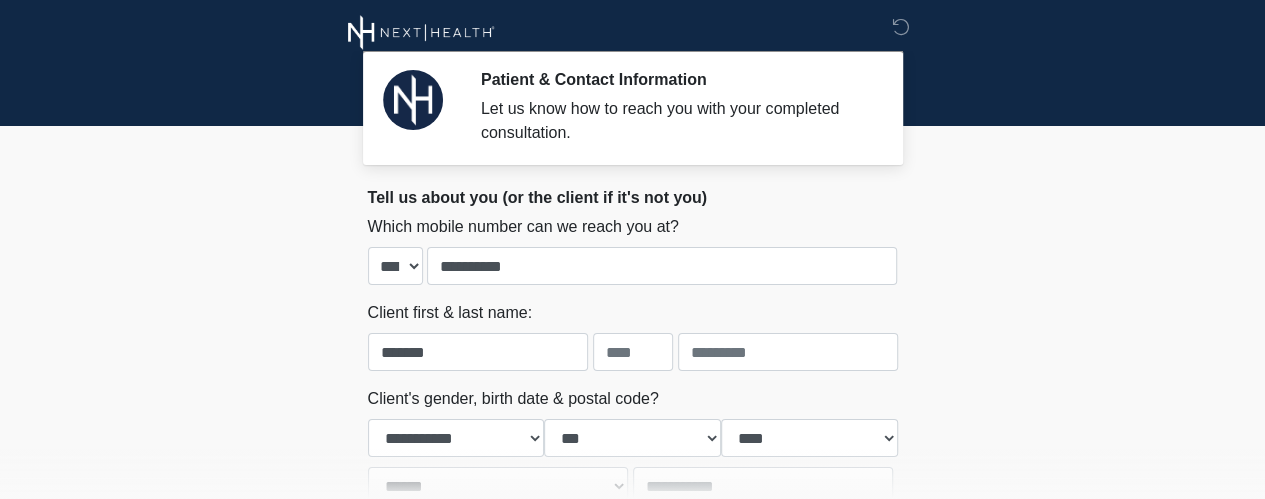 type on "*******" 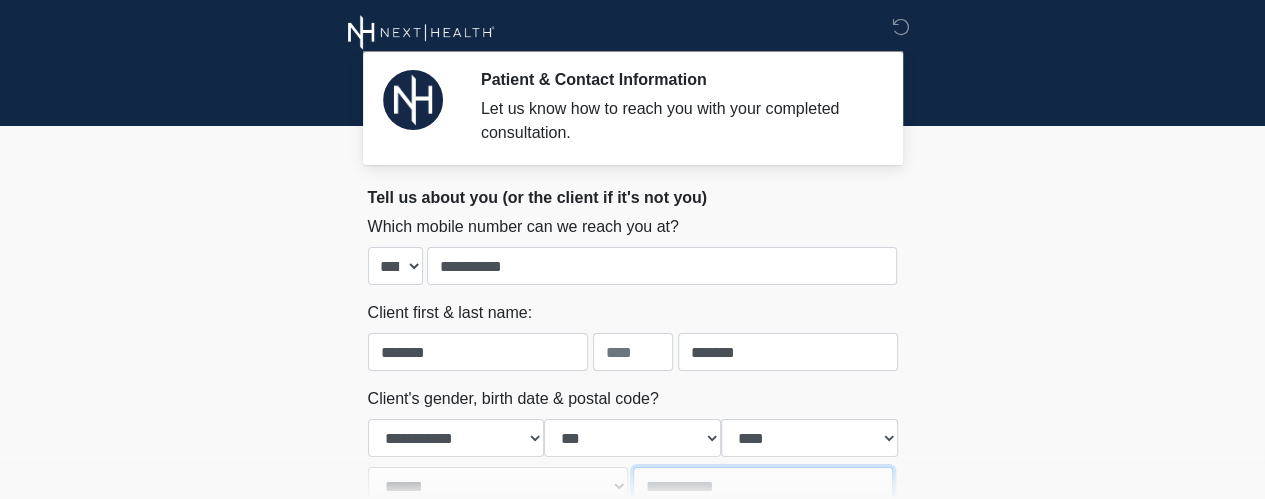 type on "*****" 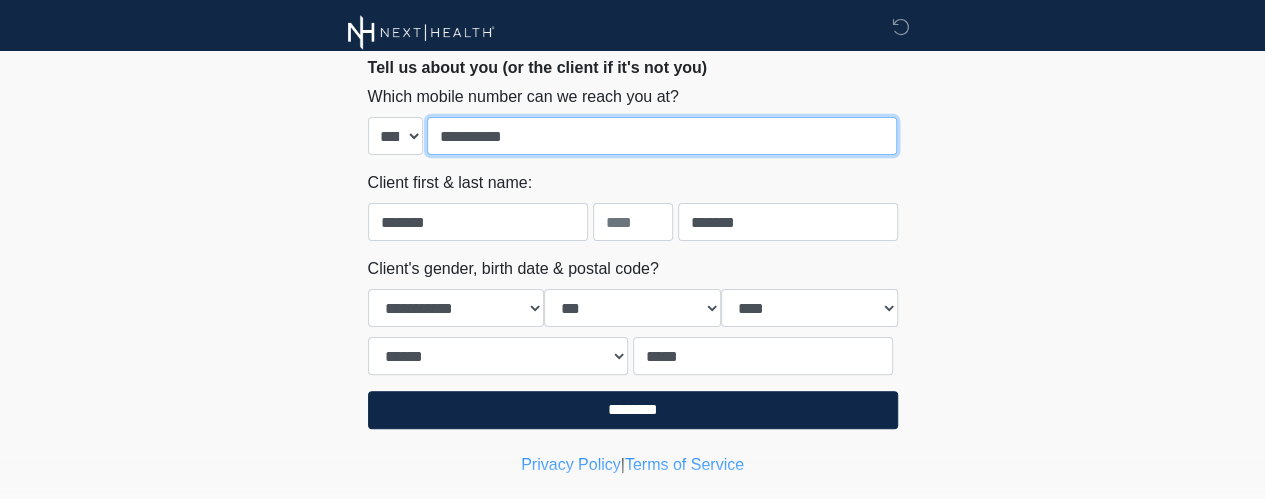 scroll, scrollTop: 167, scrollLeft: 0, axis: vertical 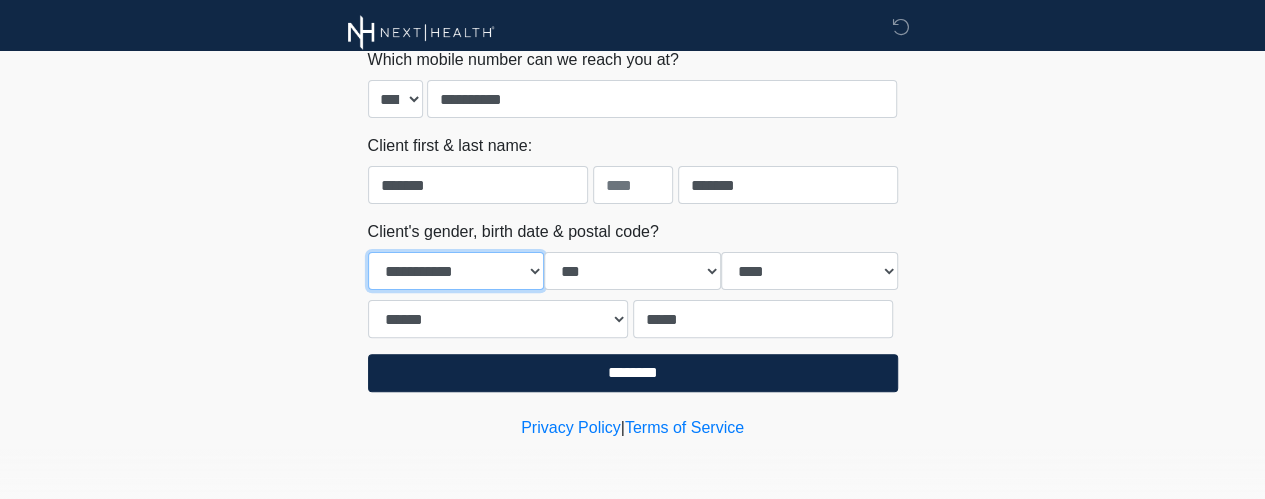 click on "**********" at bounding box center (456, 271) 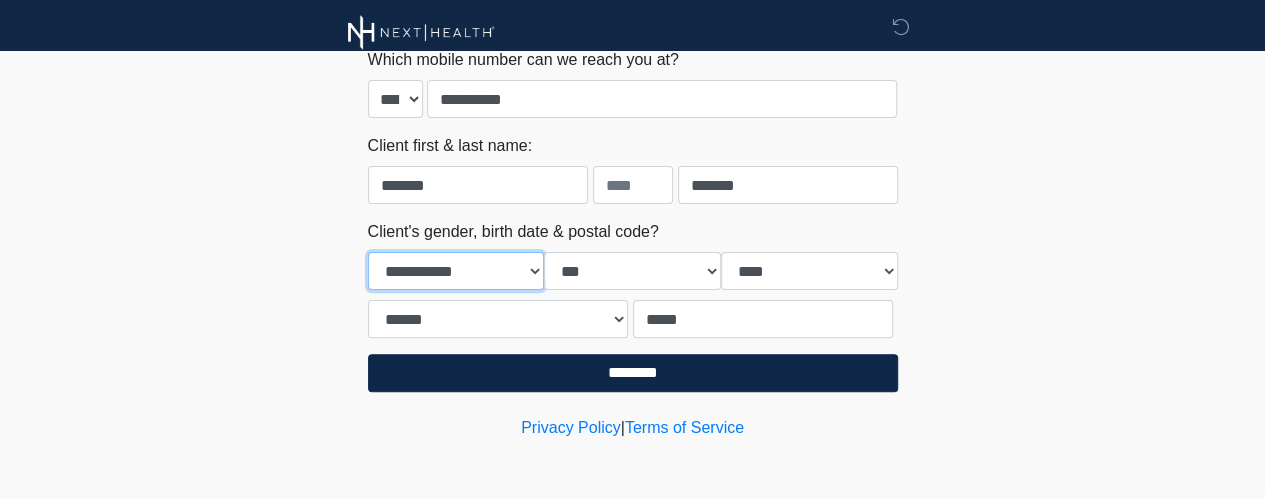 select on "*" 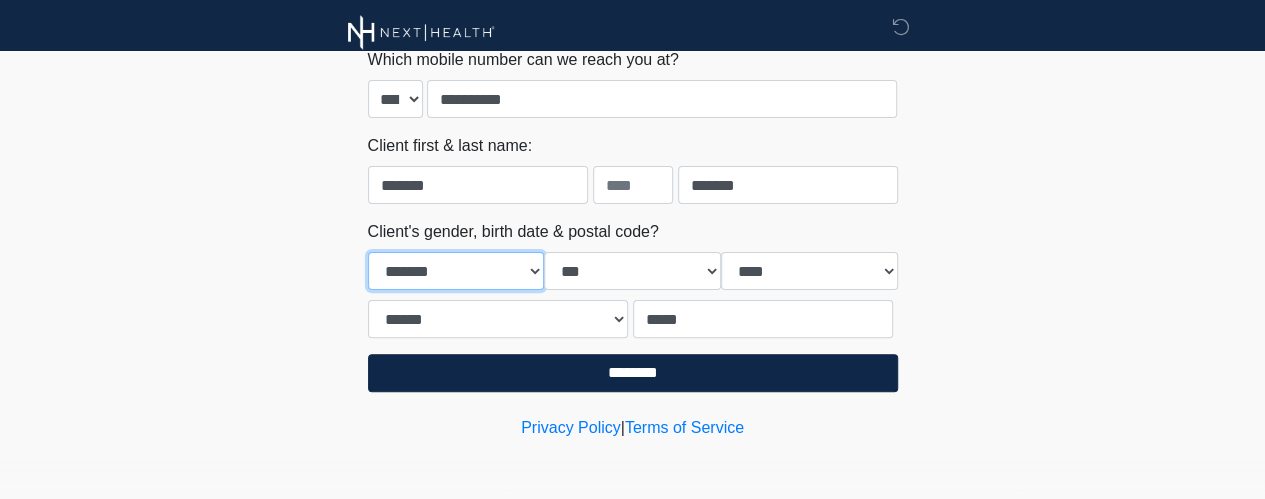 click on "**********" at bounding box center (456, 271) 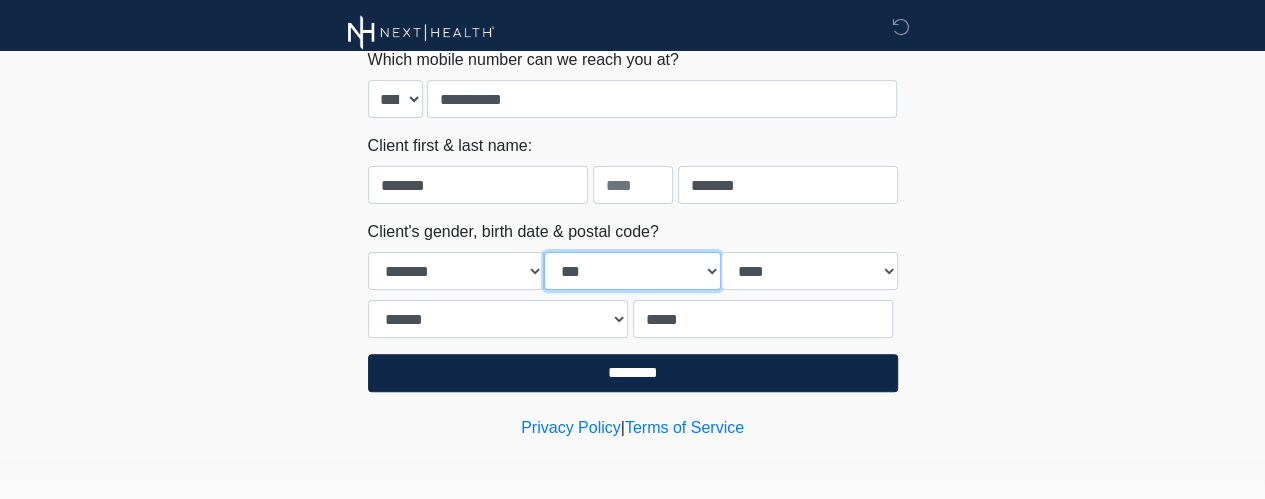 click on "***
*
*
*
*
*
*
*
*
*
**
**
**
**
**
**
**
**
**
**
**
**
**
**
**
**
**
**
**
**
**
**" at bounding box center [632, 271] 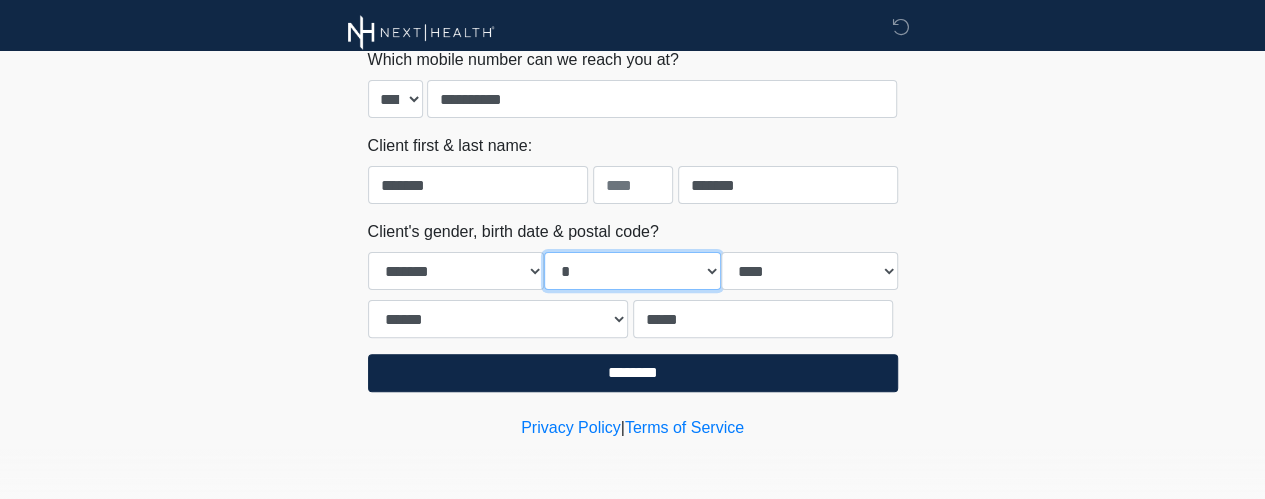 click on "***
*
*
*
*
*
*
*
*
*
**
**
**
**
**
**
**
**
**
**
**
**
**
**
**
**
**
**
**
**
**
**" at bounding box center [632, 271] 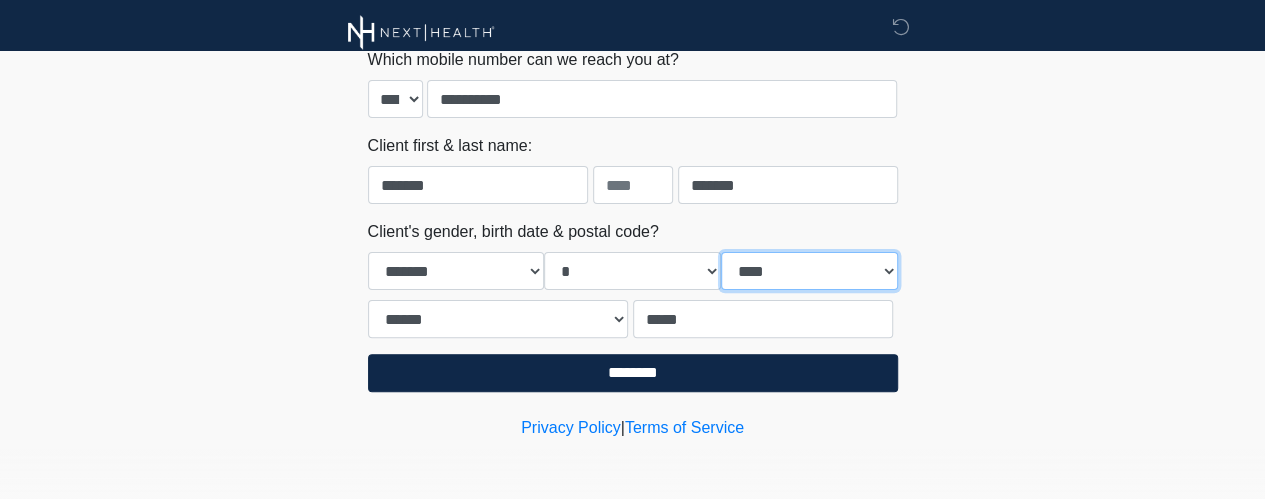 click on "****
****
****
****
****
****
****
****
****
****
****
****
****
****
****
****
****
****
****
****
****
****
****
****
****
****
****
****
****
****
****
****
****
****
****
****
****
****
****
****
****
****
****
****
****
****
****
****
****
****
****
****
****
****
****
****
****
****
****
****
****
****
****
****
****
****
****
****
****
****
****
****
****
****
****
****
****
****
****
****
****
****
****
****
****
****
****
****
****
****
****
****
****
****
****
****
****
****
****
****
****
****" at bounding box center (809, 271) 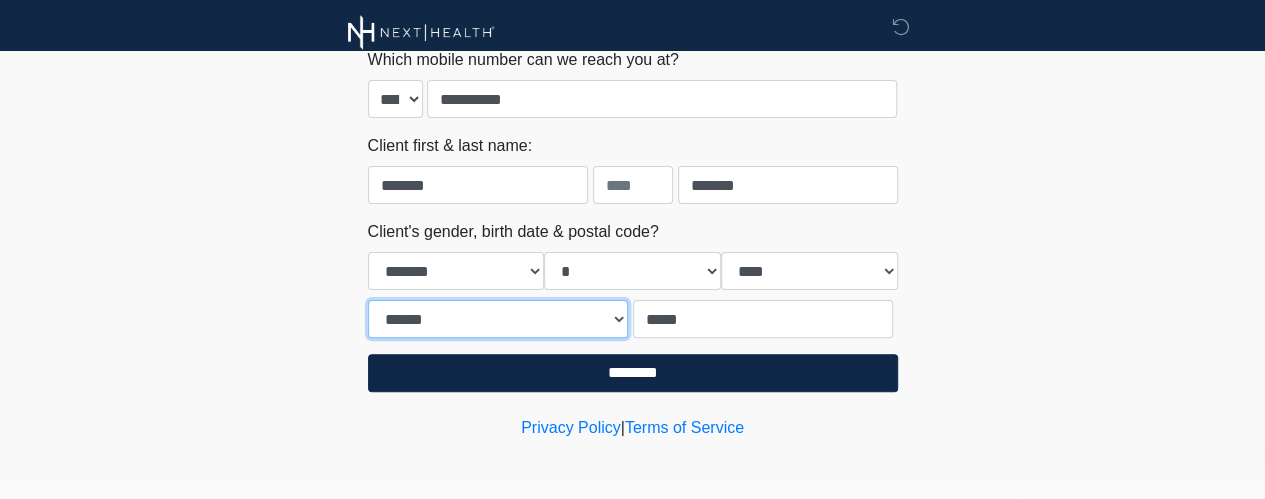 click on "******
******
****" at bounding box center (498, 319) 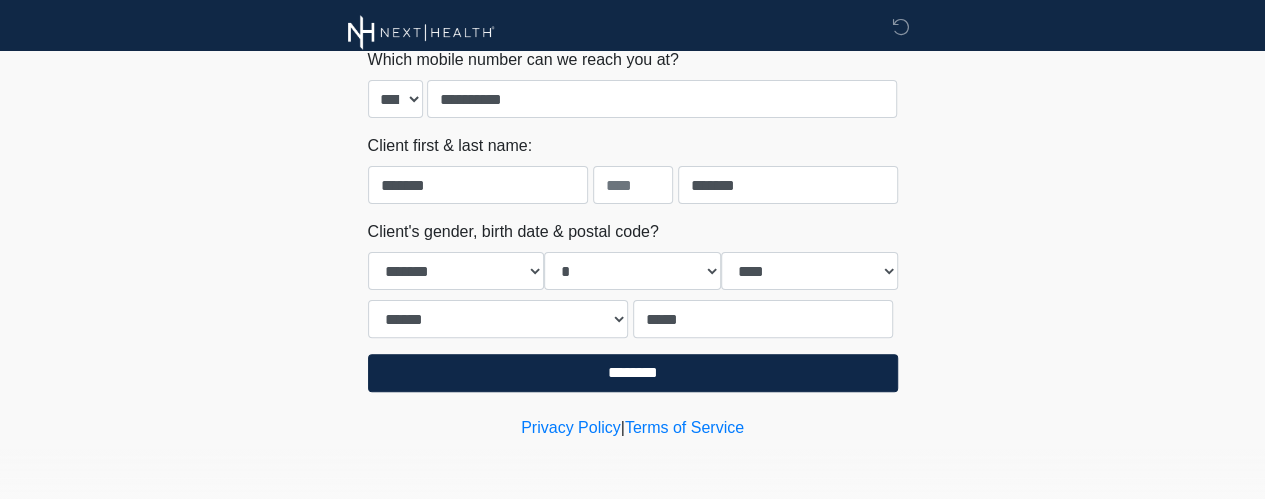 click on "Patient & Contact Information
Let us know how to reach you with your completed consultation.
Enjoy a complimentary consult with a Wellness Expert  Ask us about our Special Offers
Connect with an agent
No thanks, I will complete the questionnaire by myself.
Loading...
Connecting to your agent...
Please wait while we prepare your personalized experience.
What are you most interested in [DATE]?
What are you most interested in [DATE]?
Next" at bounding box center [632, 82] 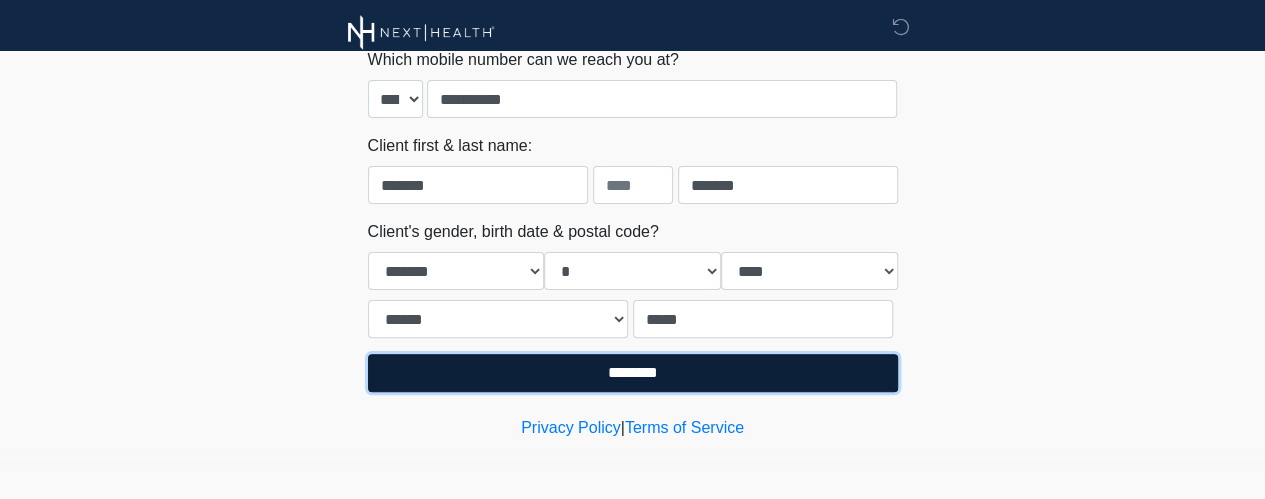 click on "********" at bounding box center (633, 373) 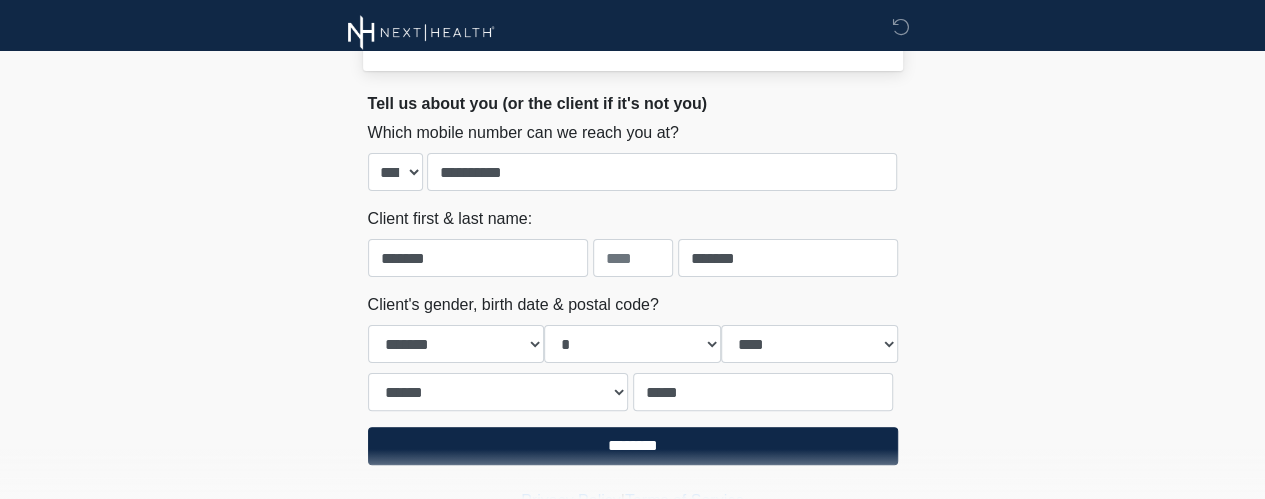 scroll, scrollTop: 167, scrollLeft: 0, axis: vertical 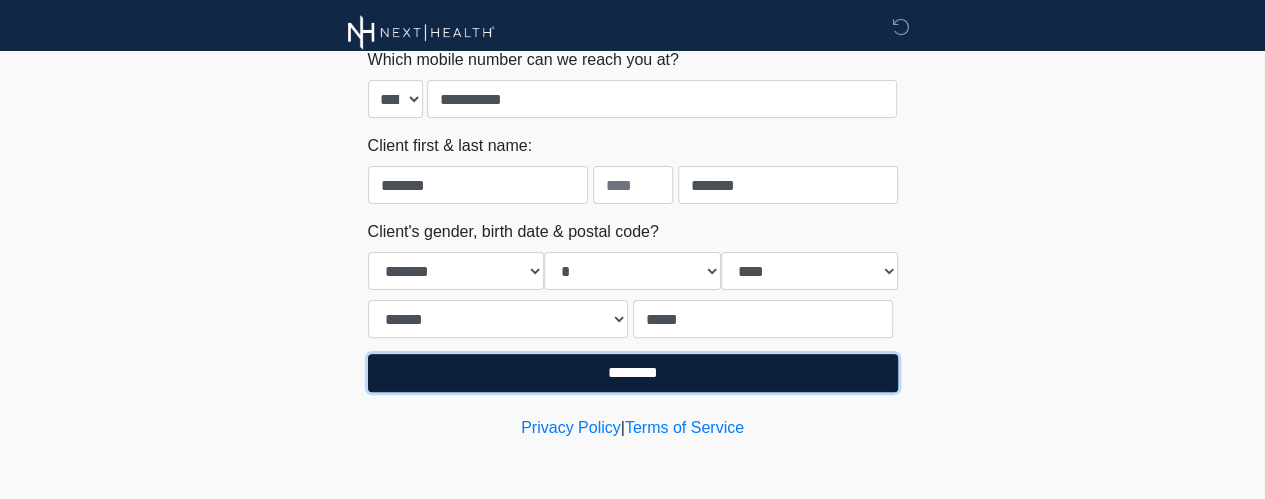 click on "********" at bounding box center [633, 373] 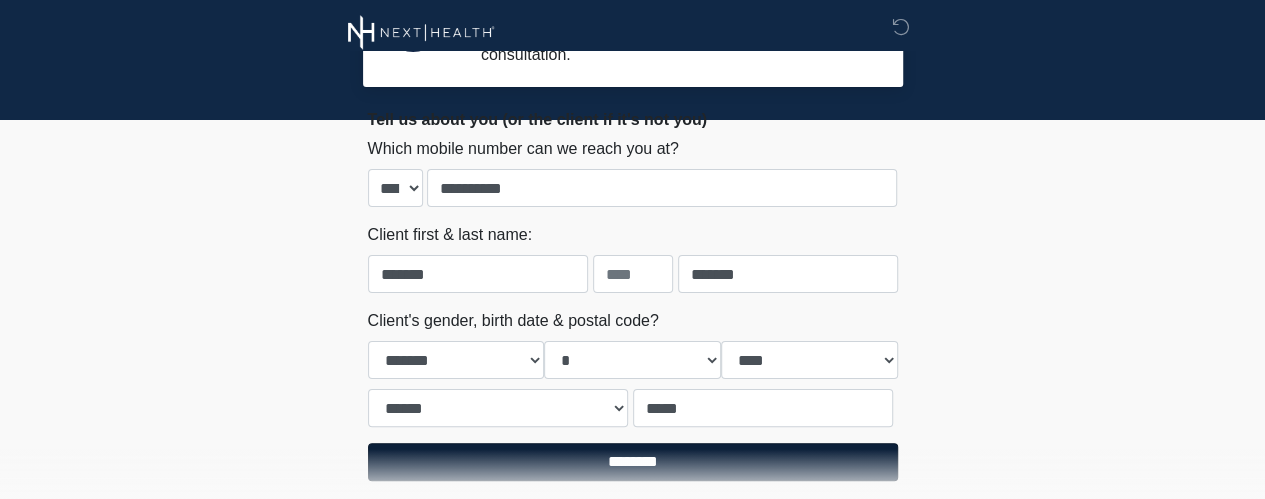 scroll, scrollTop: 0, scrollLeft: 0, axis: both 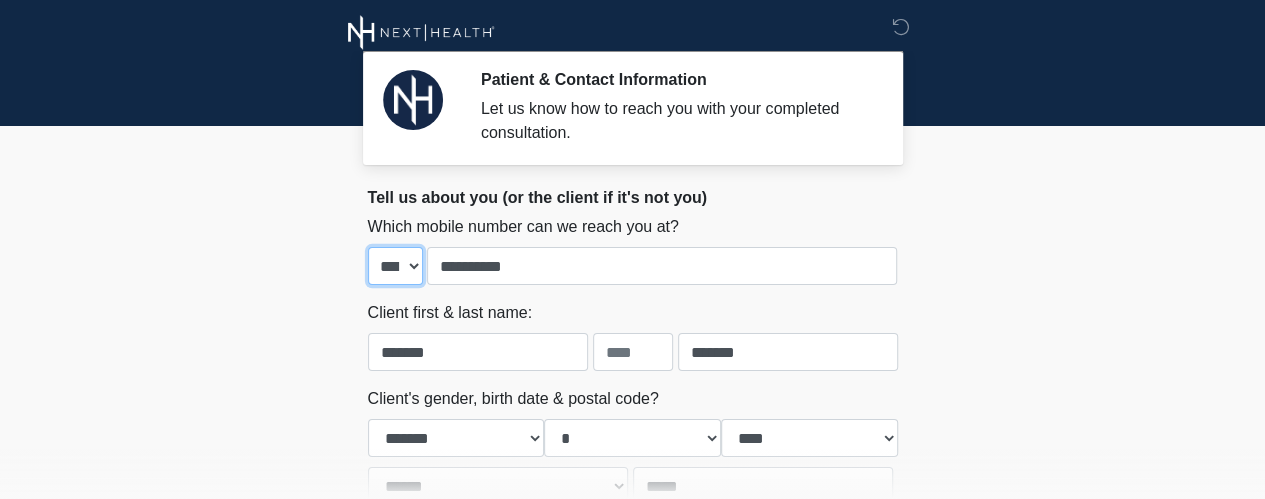 click on "****
****
****
****
****
****
****
****
****
****
****
****" at bounding box center (395, 266) 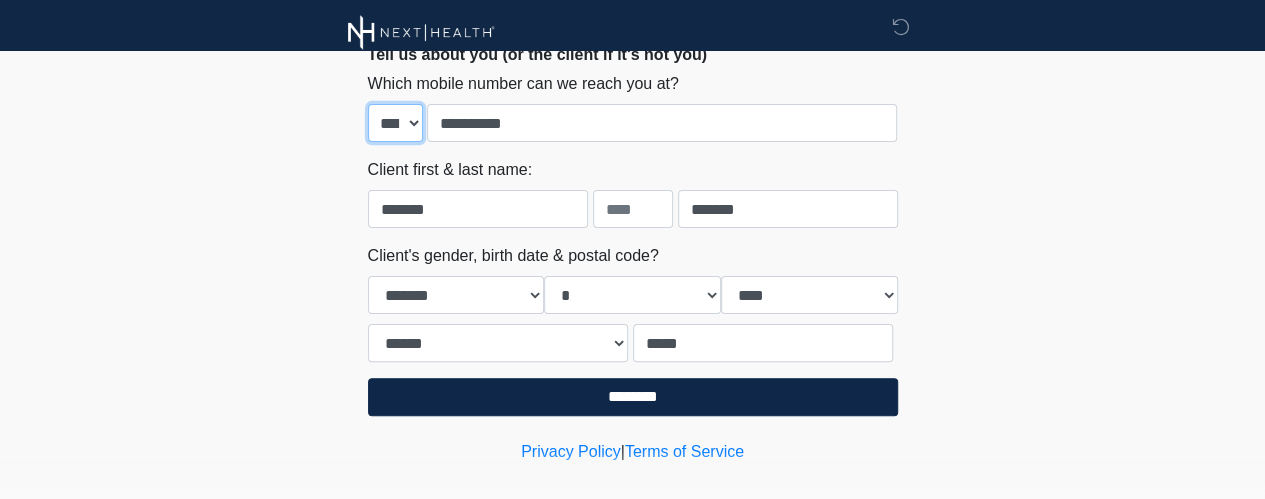 scroll, scrollTop: 167, scrollLeft: 0, axis: vertical 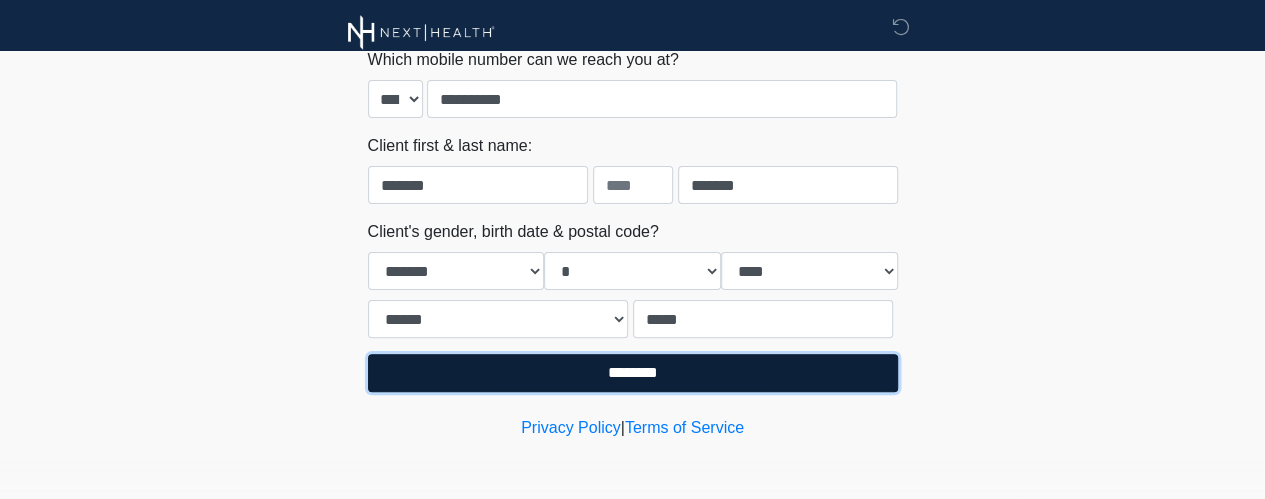 click on "********" at bounding box center [633, 373] 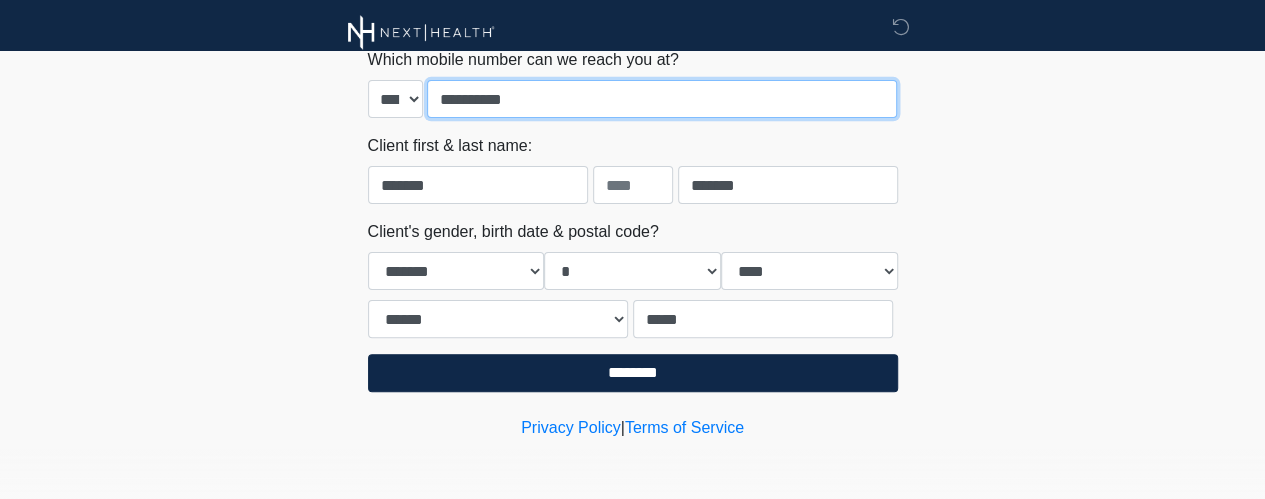 drag, startPoint x: 536, startPoint y: 95, endPoint x: 301, endPoint y: 110, distance: 235.47824 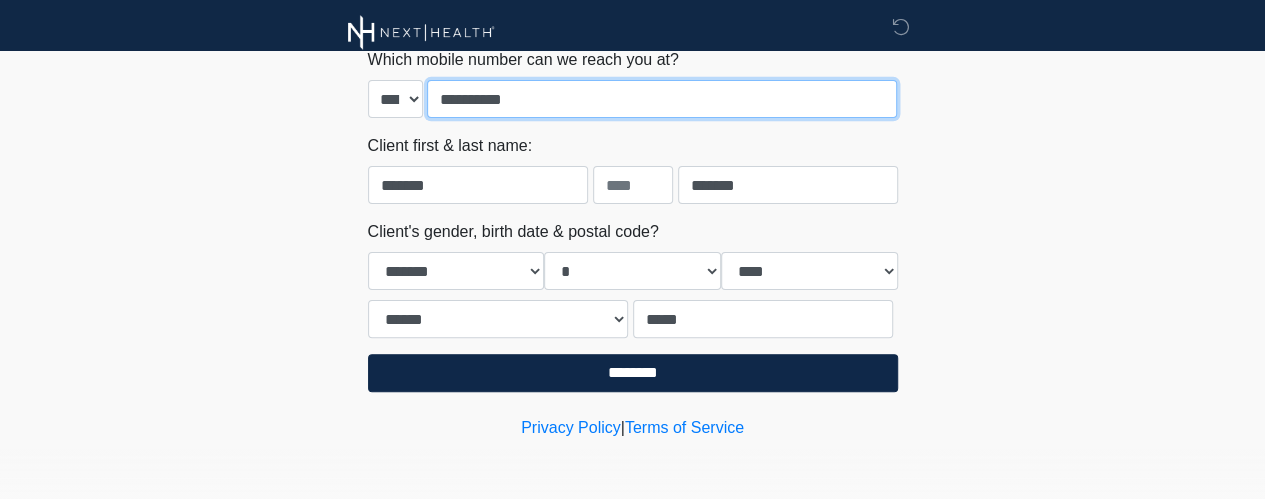 click on "**********" at bounding box center [662, 99] 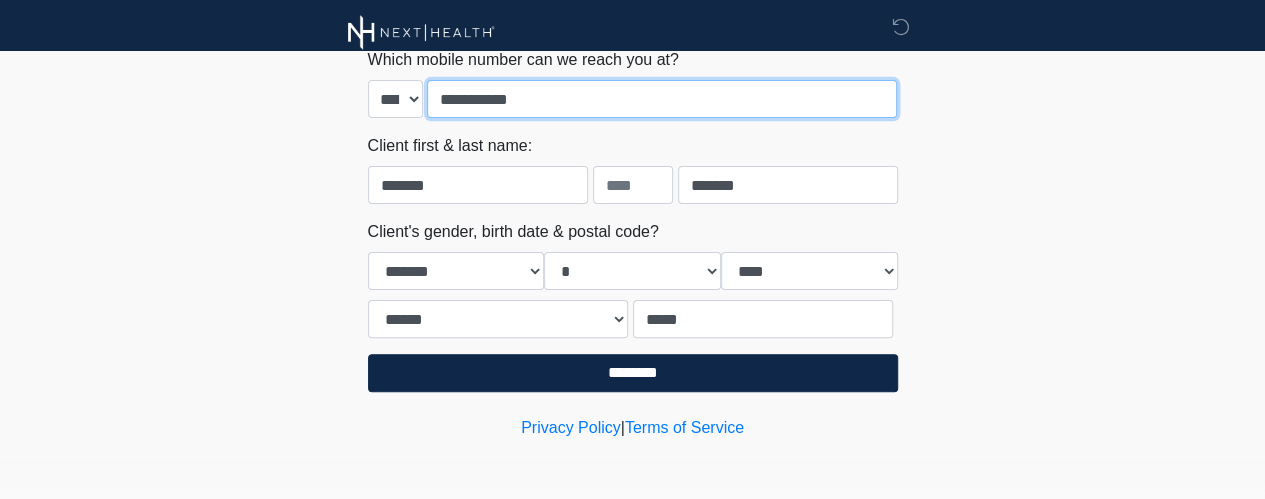 click on "**********" at bounding box center (662, 99) 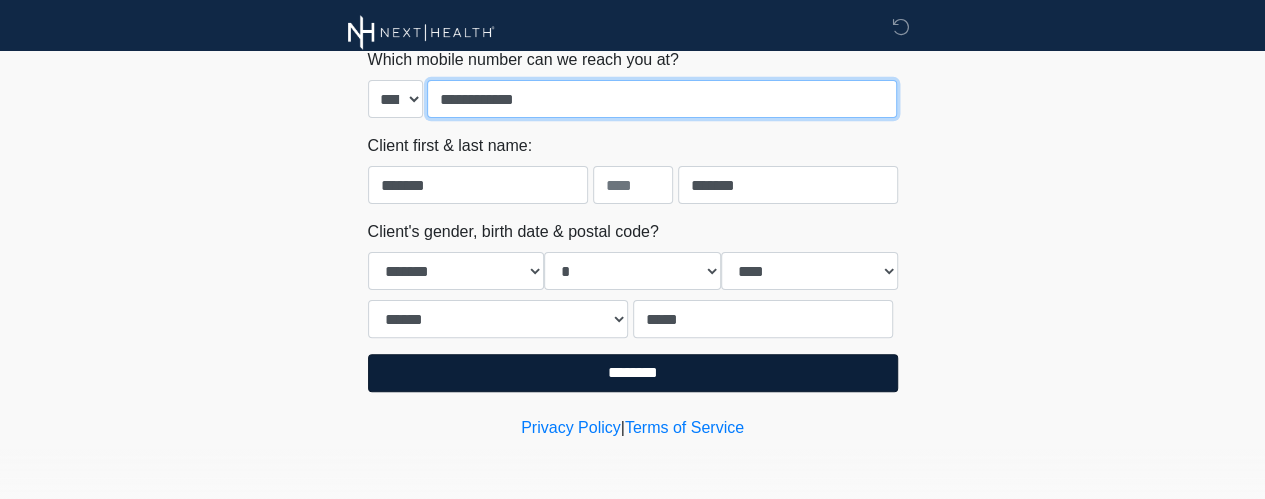 type on "**********" 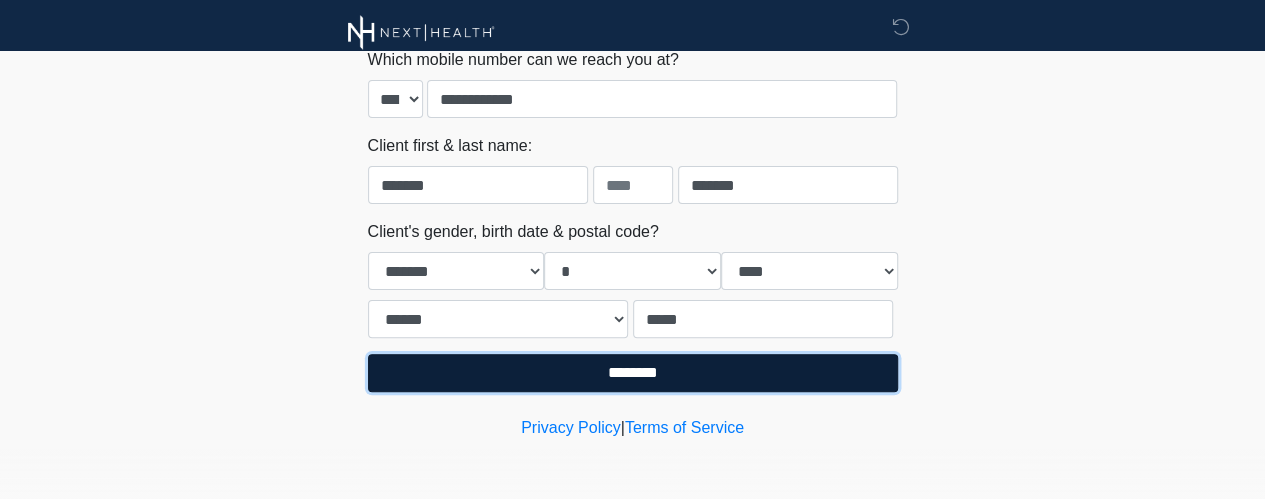 click on "********" at bounding box center [633, 373] 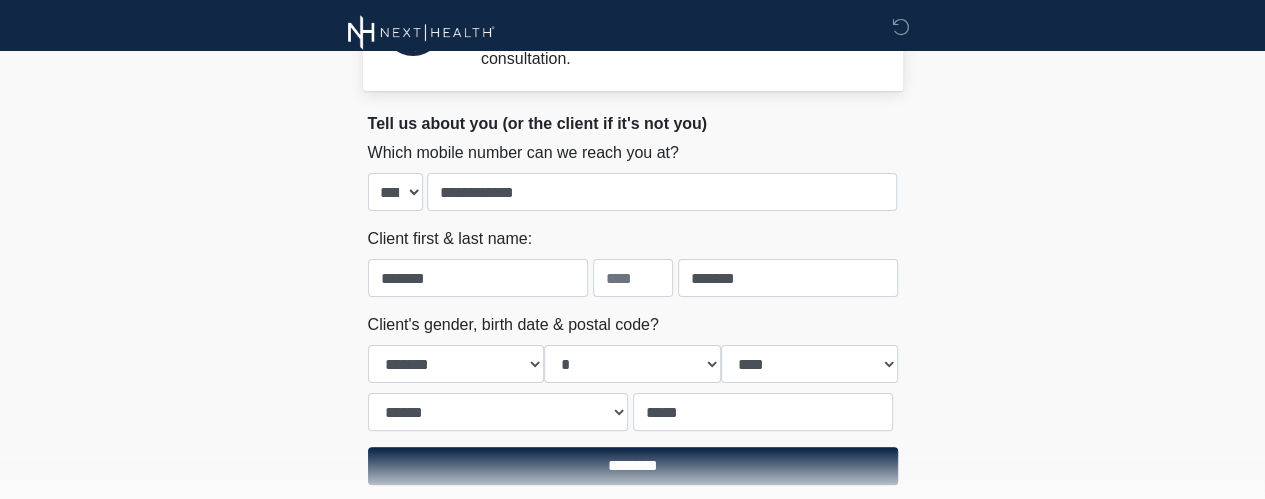 scroll, scrollTop: 0, scrollLeft: 0, axis: both 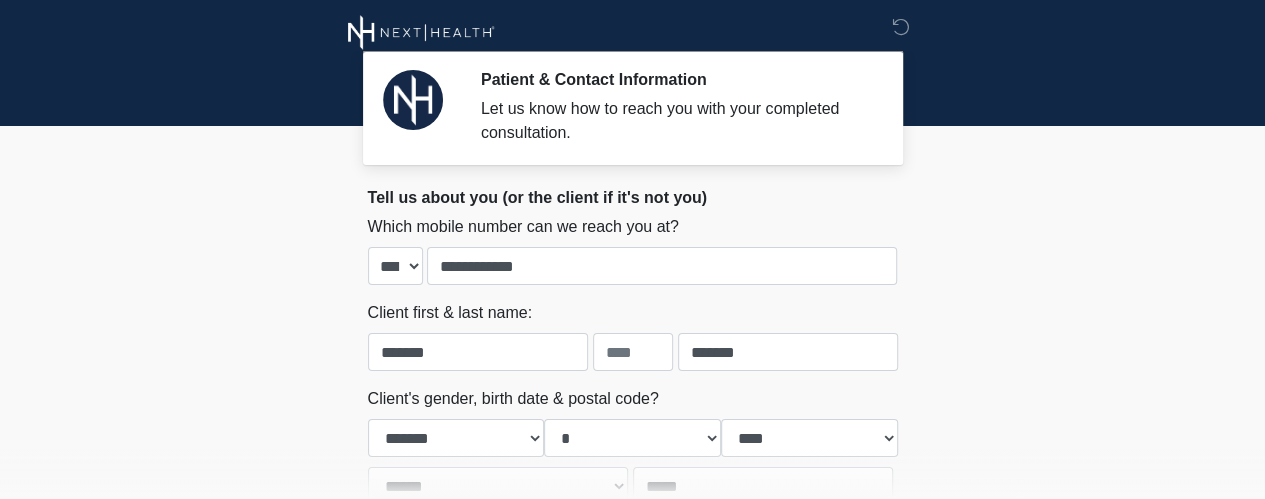 click at bounding box center (413, 100) 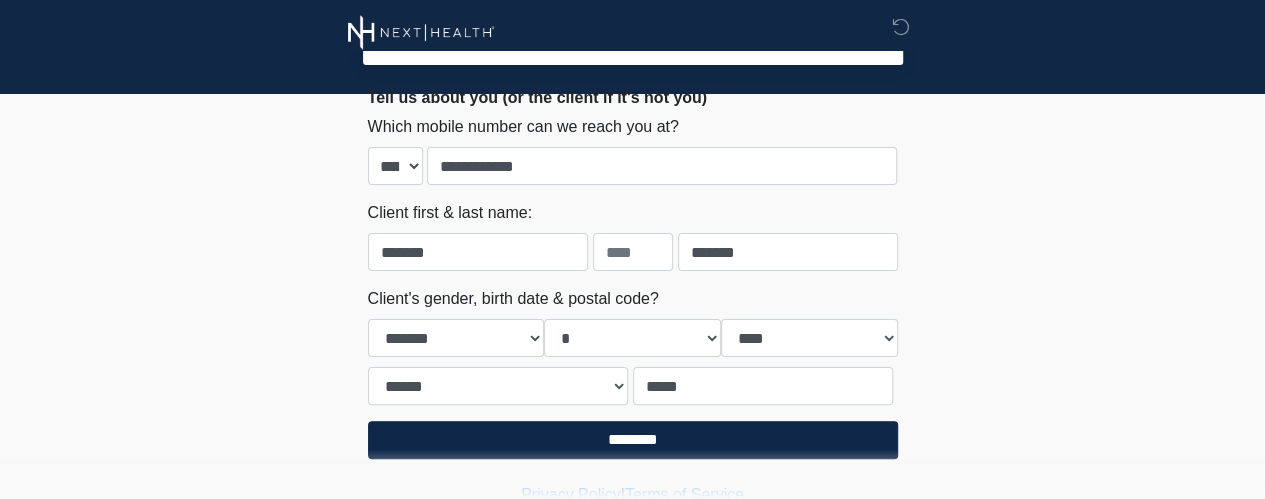 scroll, scrollTop: 0, scrollLeft: 0, axis: both 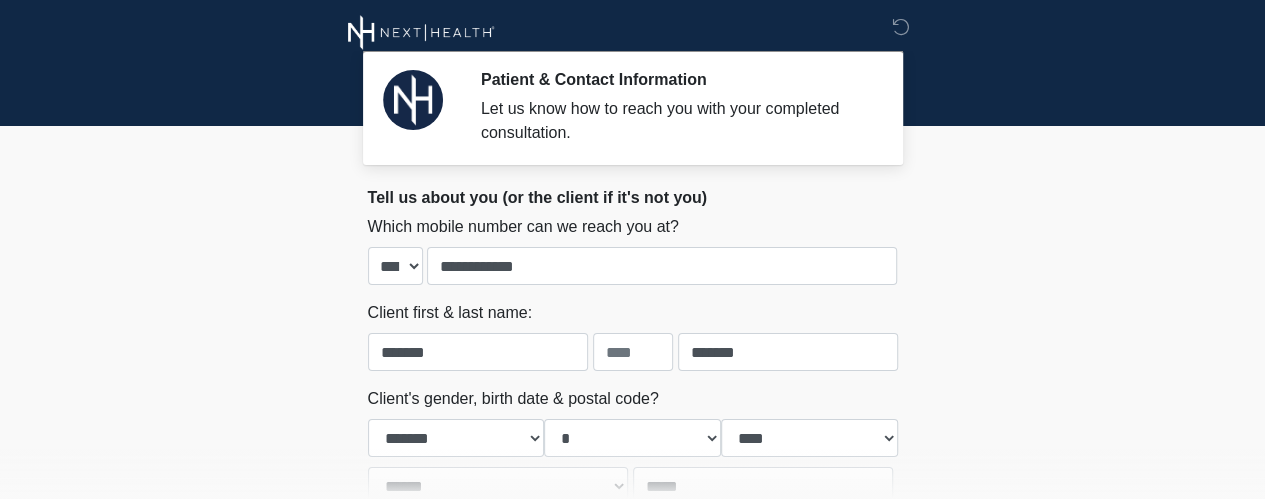 click at bounding box center (421, 32) 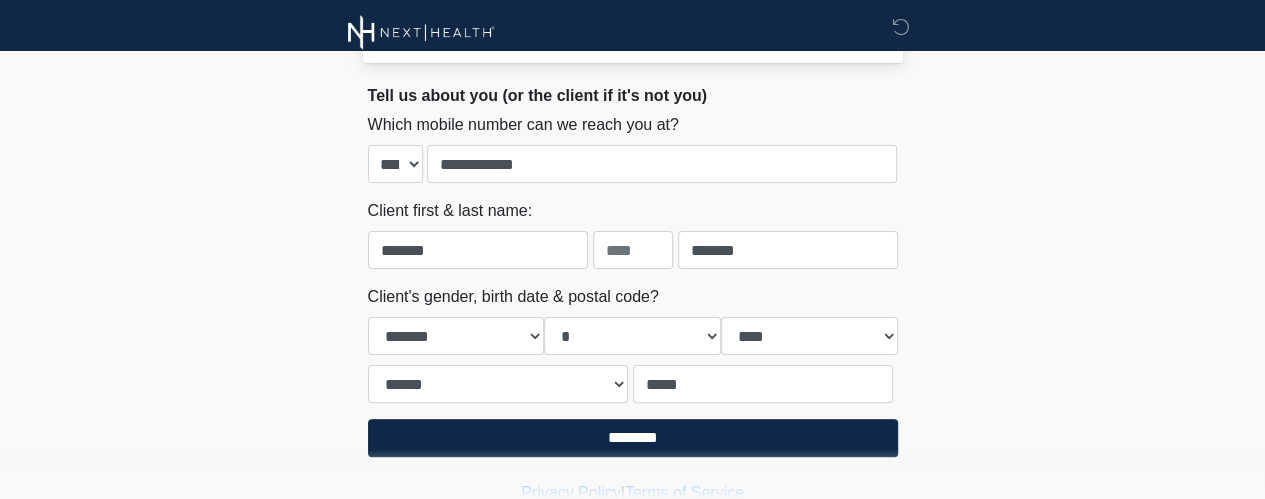 scroll, scrollTop: 167, scrollLeft: 0, axis: vertical 